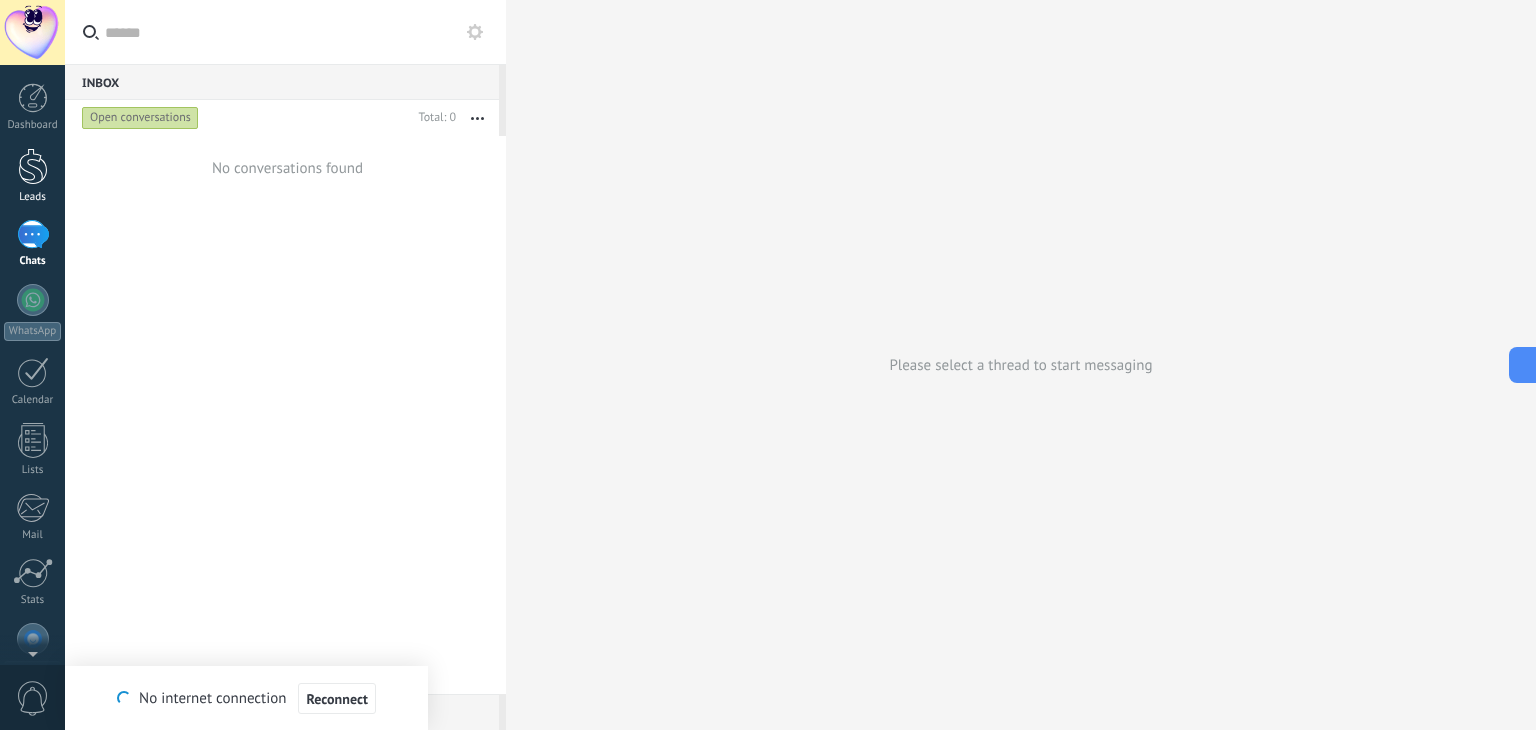 scroll, scrollTop: 0, scrollLeft: 0, axis: both 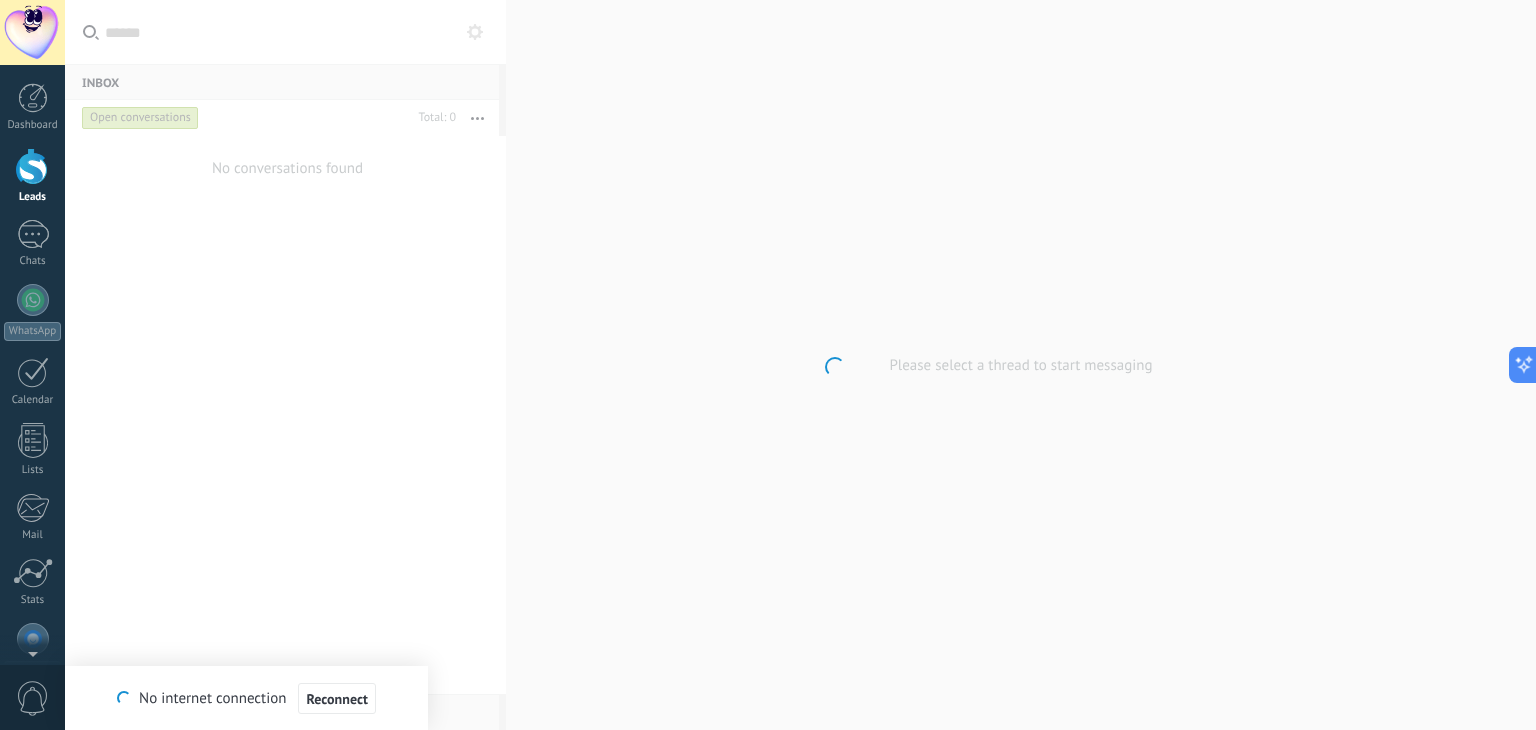 click on ".abccls-1,.abccls-2{fill-rule:evenodd}.abccls-2{fill:#fff} .abfcls-1{fill:none}.abfcls-2{fill:#fff} .abncls-1{isolation:isolate}.abncls-2{opacity:.06}.abncls-2,.abncls-3,.abncls-6{mix-blend-mode:multiply}.abncls-3{opacity:.15}.abncls-4,.abncls-8{fill:#fff}.abncls-5{fill:url(#abnlinear-gradient)}.abncls-6{opacity:.04}.abncls-7{fill:url(#abnlinear-gradient-2)}.abncls-8{fill-rule:evenodd} .abqst0{fill:#ffa200} .abwcls-1{fill:#252525} .cls-1{isolation:isolate} .acicls-1{fill:none} .aclcls-1{fill:#232323} .acnst0{display:none} .addcls-1,.addcls-2{fill:none;stroke-miterlimit:10}.addcls-1{stroke:#dfe0e5}.addcls-2{stroke:#a1a7ab} .adecls-1,.adecls-2{fill:none;stroke-miterlimit:10}.adecls-1{stroke:#dfe0e5}.adecls-2{stroke:#a1a7ab} .adqcls-1{fill:#8591a5;fill-rule:evenodd} .aeccls-1{fill:#5c9f37} .aeecls-1{fill:#f86161} .aejcls-1{fill:#8591a5;fill-rule:evenodd} .aekcls-1{fill-rule:evenodd} .aelcls-1{fill-rule:evenodd;fill:currentColor} .aemcls-1{fill-rule:evenodd;fill:currentColor} .aencls-2{fill:#f86161;opacity:.3}" at bounding box center [768, 365] 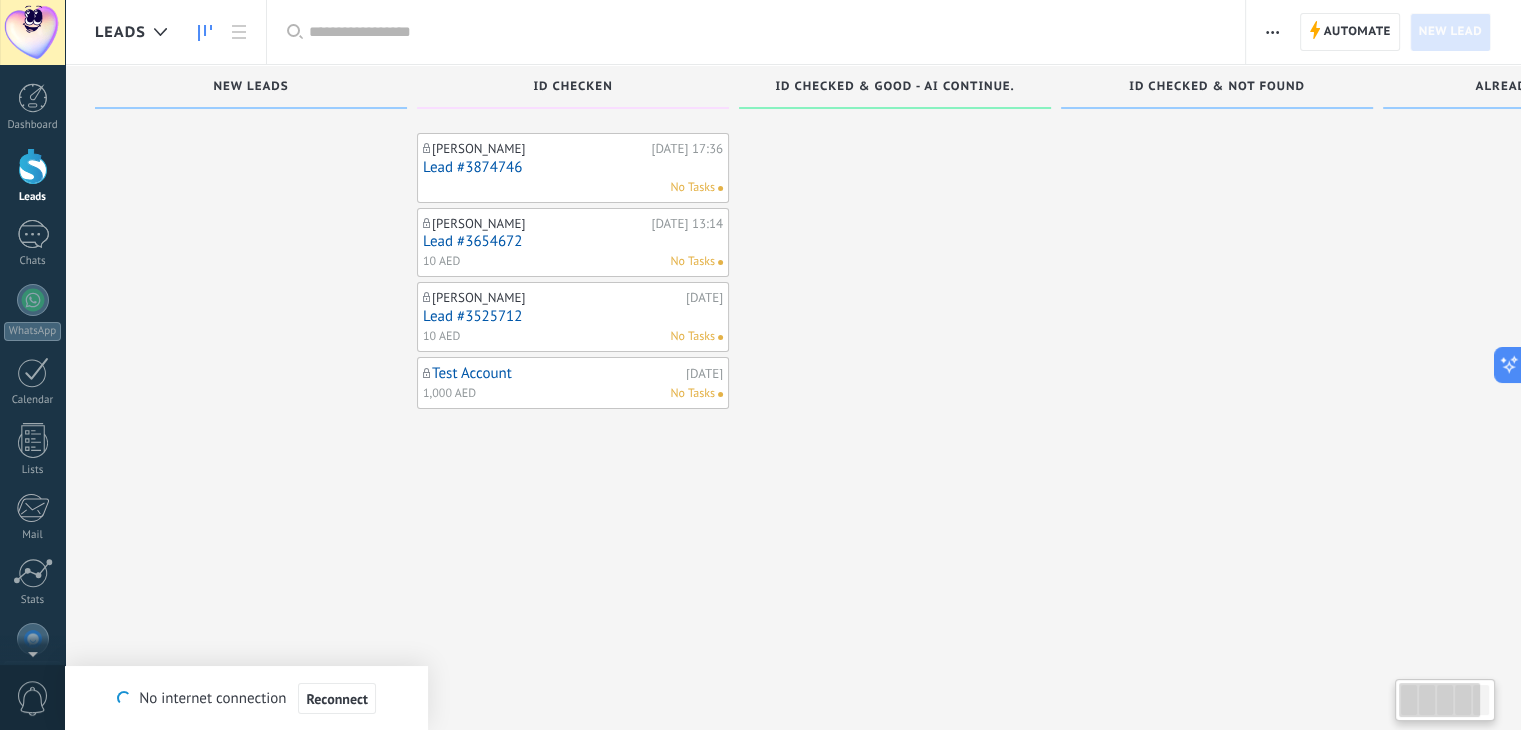 click on ".abccls-1,.abccls-2{fill-rule:evenodd}.abccls-2{fill:#fff} .abfcls-1{fill:none}.abfcls-2{fill:#fff} .abncls-1{isolation:isolate}.abncls-2{opacity:.06}.abncls-2,.abncls-3,.abncls-6{mix-blend-mode:multiply}.abncls-3{opacity:.15}.abncls-4,.abncls-8{fill:#fff}.abncls-5{fill:url(#abnlinear-gradient)}.abncls-6{opacity:.04}.abncls-7{fill:url(#abnlinear-gradient-2)}.abncls-8{fill-rule:evenodd} .abqst0{fill:#ffa200} .abwcls-1{fill:#252525} .cls-1{isolation:isolate} .acicls-1{fill:none} .aclcls-1{fill:#232323} .acnst0{display:none} .addcls-1,.addcls-2{fill:none;stroke-miterlimit:10}.addcls-1{stroke:#dfe0e5}.addcls-2{stroke:#a1a7ab} .adecls-1,.adecls-2{fill:none;stroke-miterlimit:10}.adecls-1{stroke:#dfe0e5}.adecls-2{stroke:#a1a7ab} .adqcls-1{fill:#8591a5;fill-rule:evenodd} .aeccls-1{fill:#5c9f37} .aeecls-1{fill:#f86161} .aejcls-1{fill:#8591a5;fill-rule:evenodd} .aekcls-1{fill-rule:evenodd} .aelcls-1{fill-rule:evenodd;fill:currentColor} .aemcls-1{fill-rule:evenodd;fill:currentColor} .aencls-2{fill:#f86161;opacity:.3}" at bounding box center (760, 365) 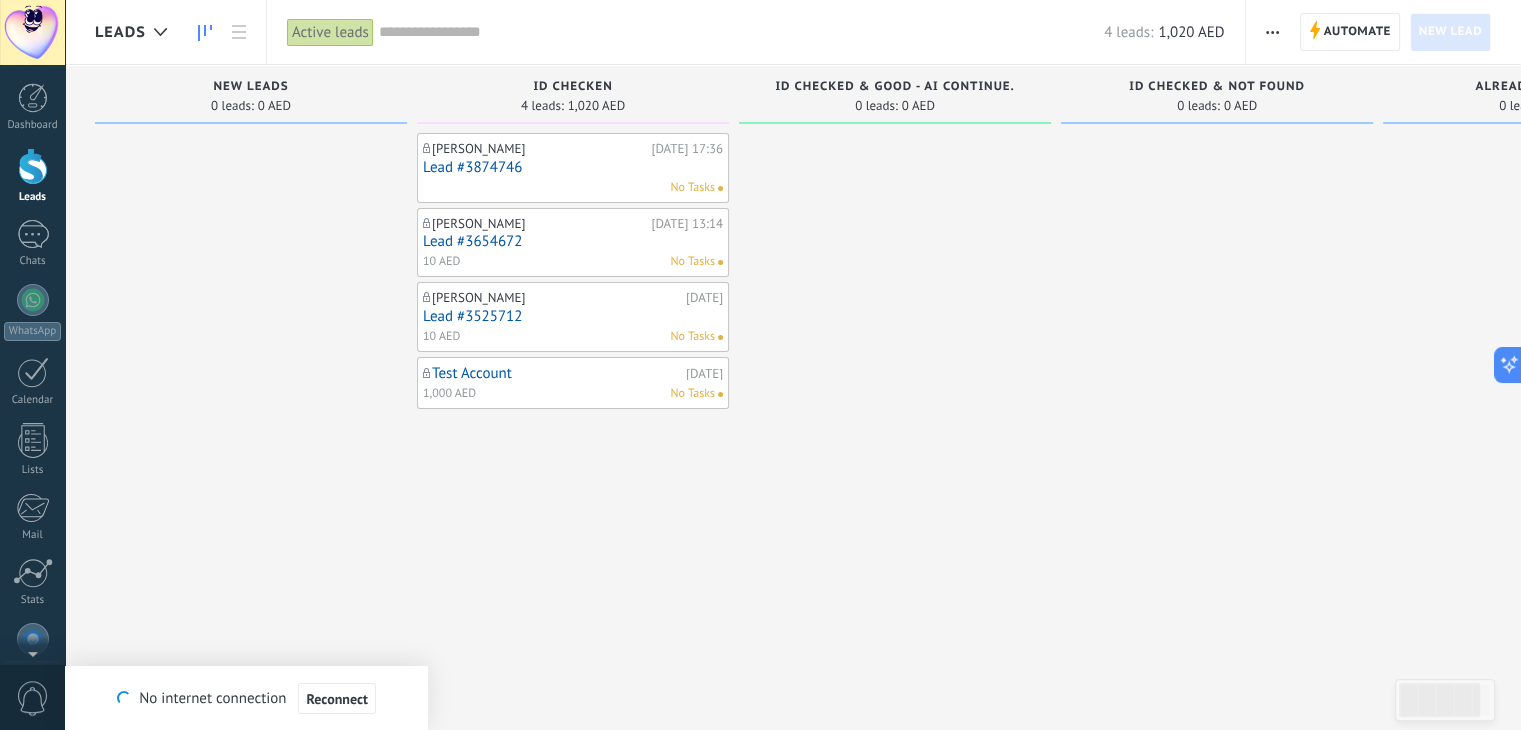 click on "[PERSON_NAME] [DATE] 17:36 Lead #3874746 No Tasks [PERSON_NAME] [DATE] 13:14 Lead #3654672 10 AED No Tasks [PERSON_NAME] [DATE] Lead #3525712 10 AED No Tasks Test Account [DATE] 1,000 AED No Tasks" at bounding box center [573, 367] 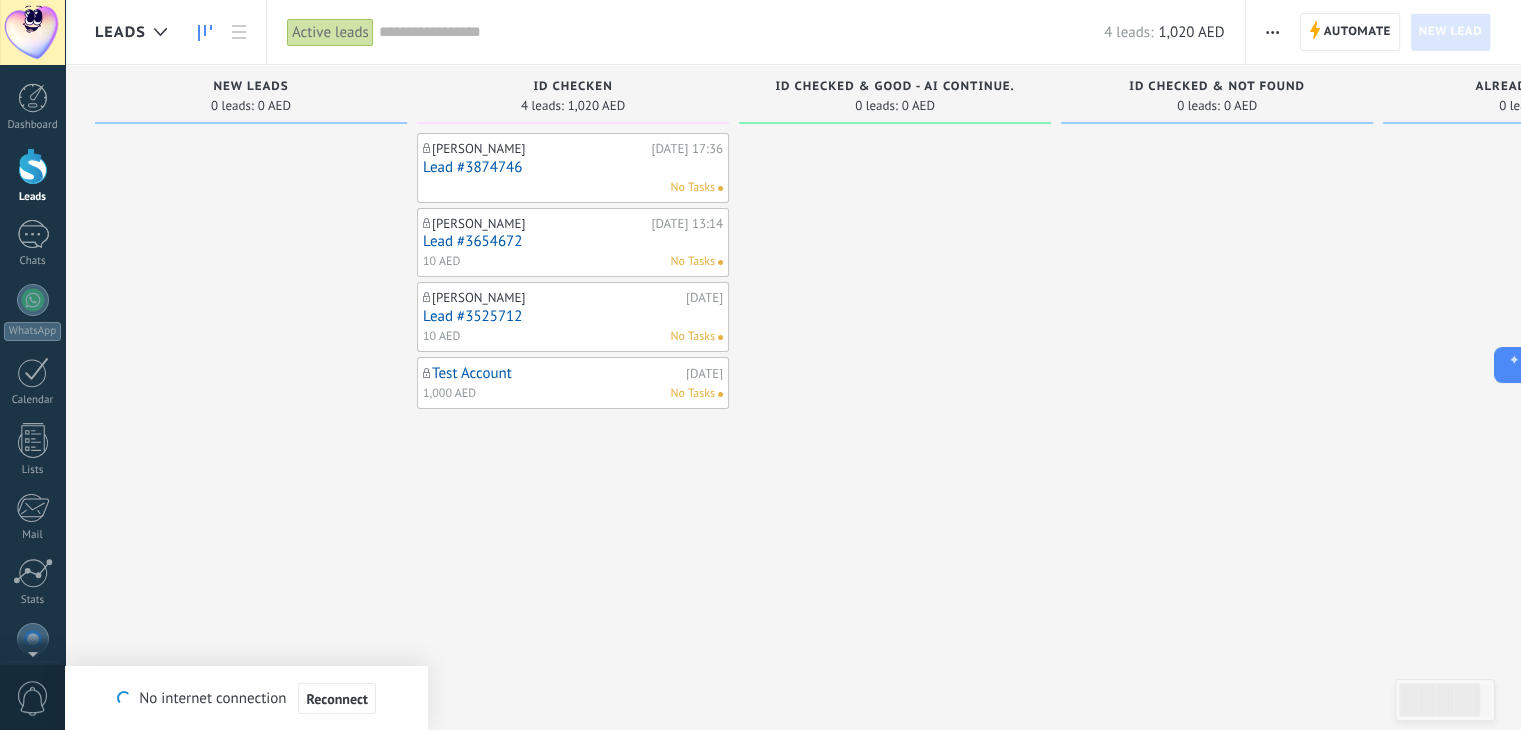 click at bounding box center (895, 367) 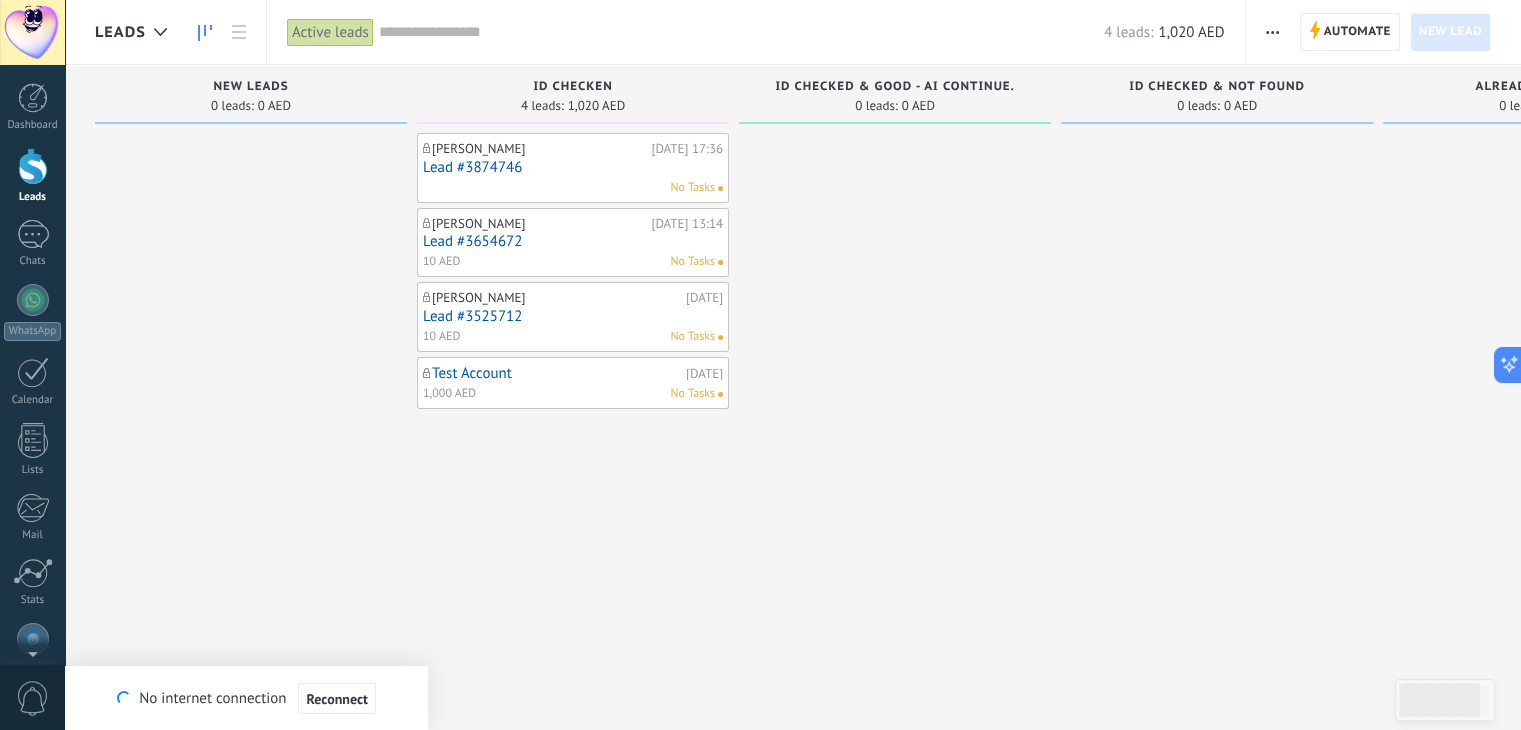click on "No Tasks" at bounding box center [590, 262] 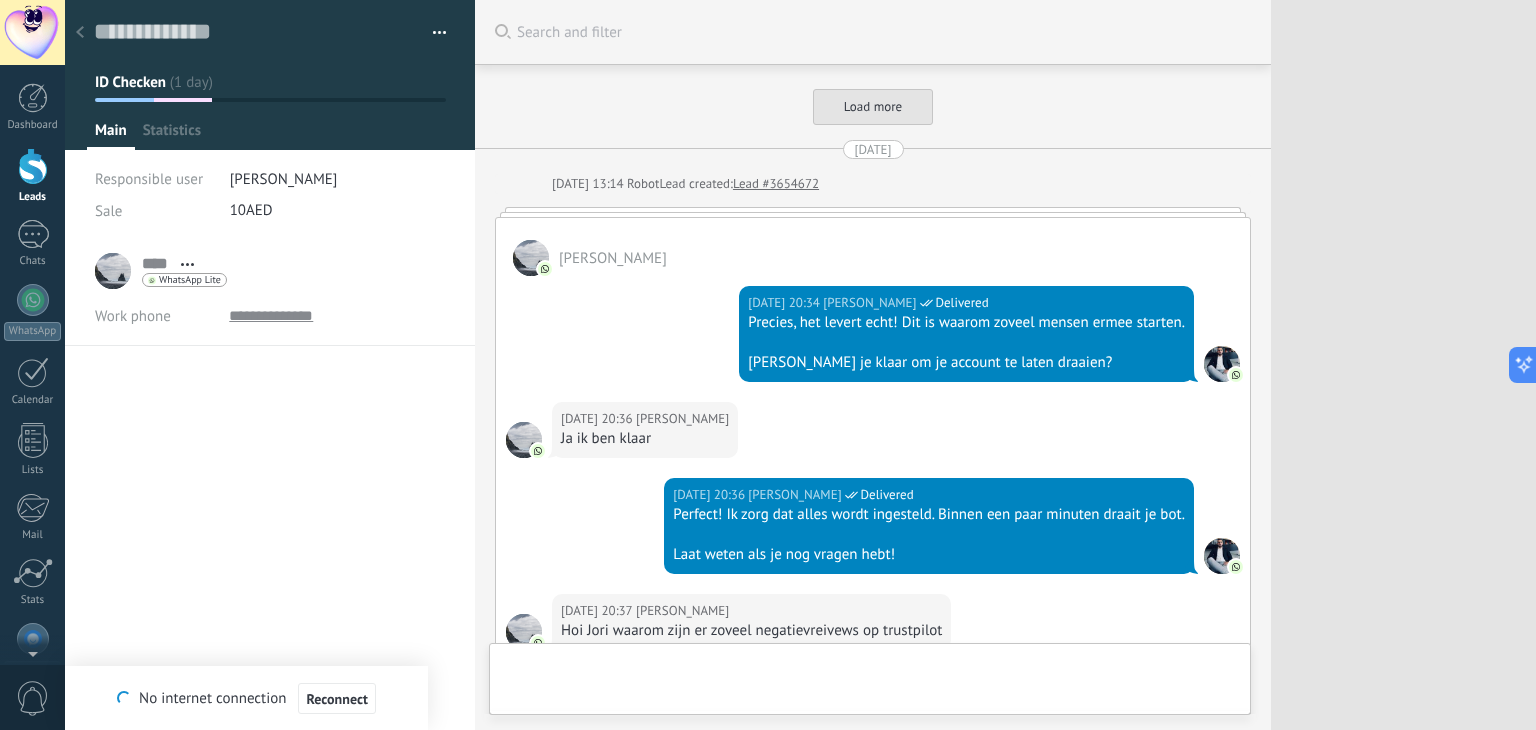 scroll, scrollTop: 29, scrollLeft: 0, axis: vertical 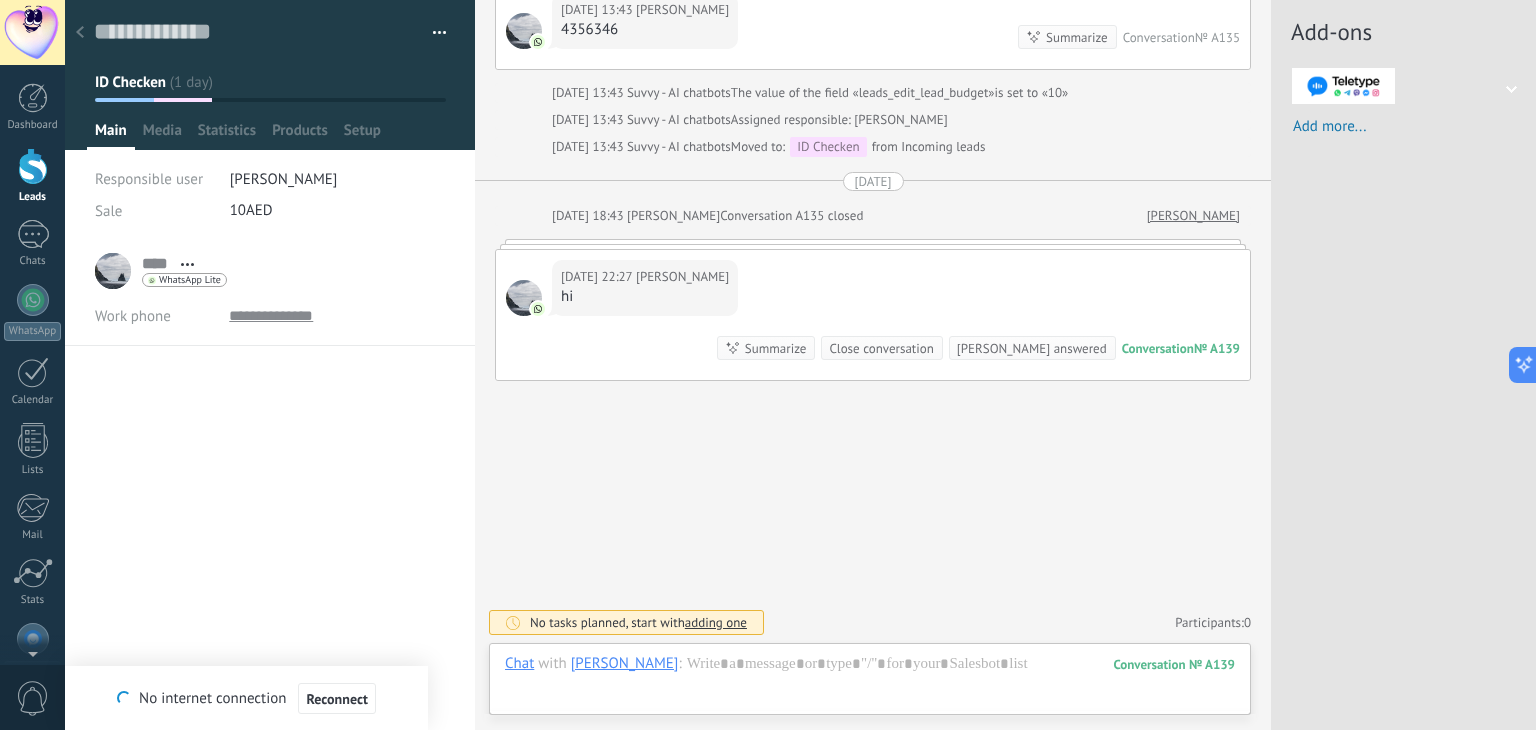 click on "Search Search and filter Load more [DATE] [DATE] 13:14 Robot  Lead created:  Lead #3654672 [PERSON_NAME]  [DATE] 20:34 [PERSON_NAME]  Delivered Precies, het levert echt! Dit is waarom zoveel mensen ermee starten.   [PERSON_NAME] je klaar om je account te laten draaien? [DATE] 20:36 [PERSON_NAME] ik ben klaar [DATE] 20:36 [PERSON_NAME]  Delivered Perfect! Ik zorg dat alles wordt ingesteld. Binnen een paar minuten draait je bot.   Laat weten als je nog vragen hebt! [DATE] 20:37 [PERSON_NAME] waarom zijn er zoveel negatievreivews op trustpilot [DATE] 20:37 [PERSON_NAME]  Delivered Sommige negatieve reviews komen van mensen die eigen instellingen hebben gebruikt of niet ons advies hebben gevolgd.   Als je onze richtlijnen volgt, haal je het maximale uit de bot. Heb je nog twijfels? [DATE] 20:38 [PERSON_NAME] wel hoor is allemaal nieuw voor me [DATE] 20:38 [PERSON_NAME]  Delivered Snap ik helemaal, nieuw kan spannend zijn.   Summarize Summarize Conversation  № A115 [PERSON_NAME] ?" at bounding box center (873, -3928) 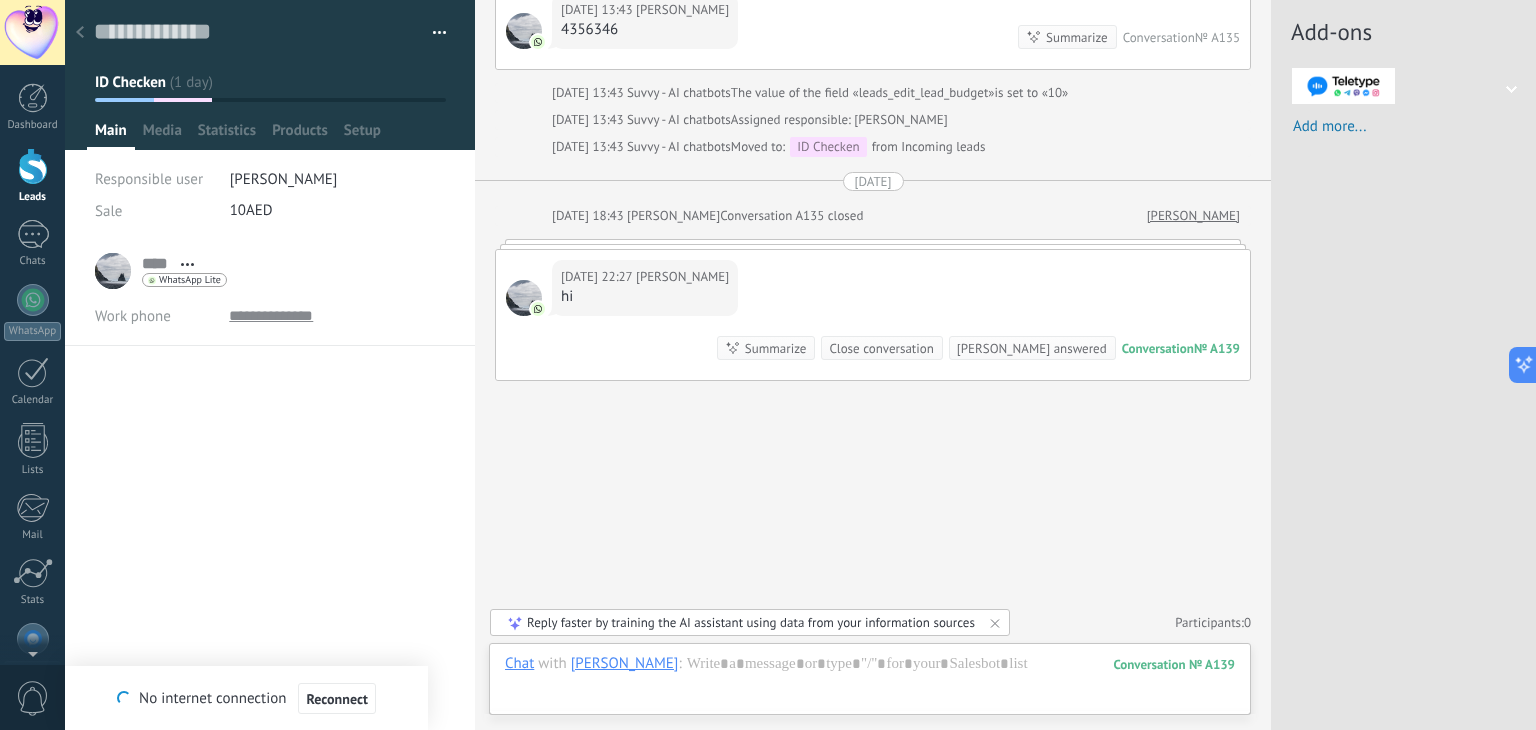 drag, startPoint x: 532, startPoint y: 377, endPoint x: 504, endPoint y: 289, distance: 92.34717 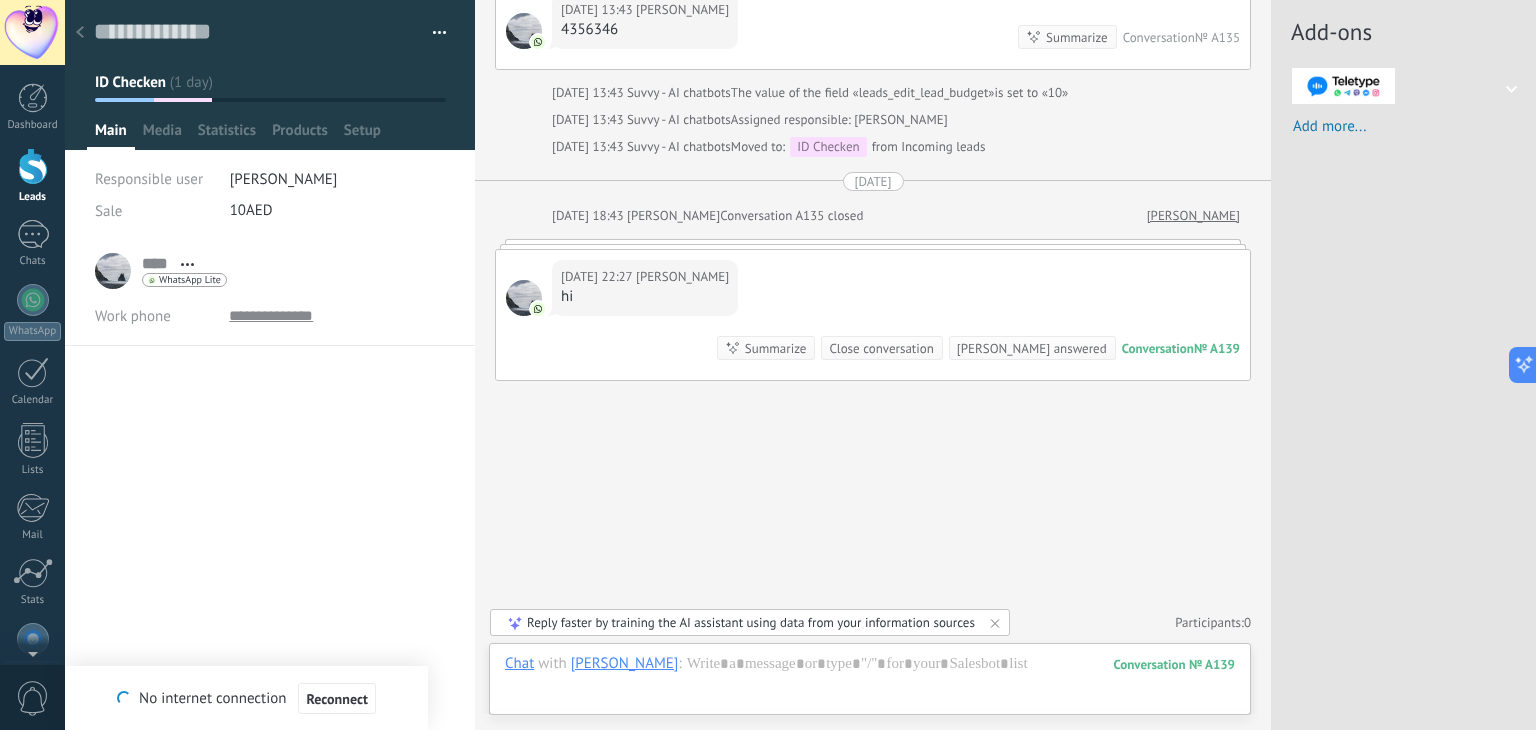 drag, startPoint x: 432, startPoint y: 51, endPoint x: 1219, endPoint y: 565, distance: 939.9814 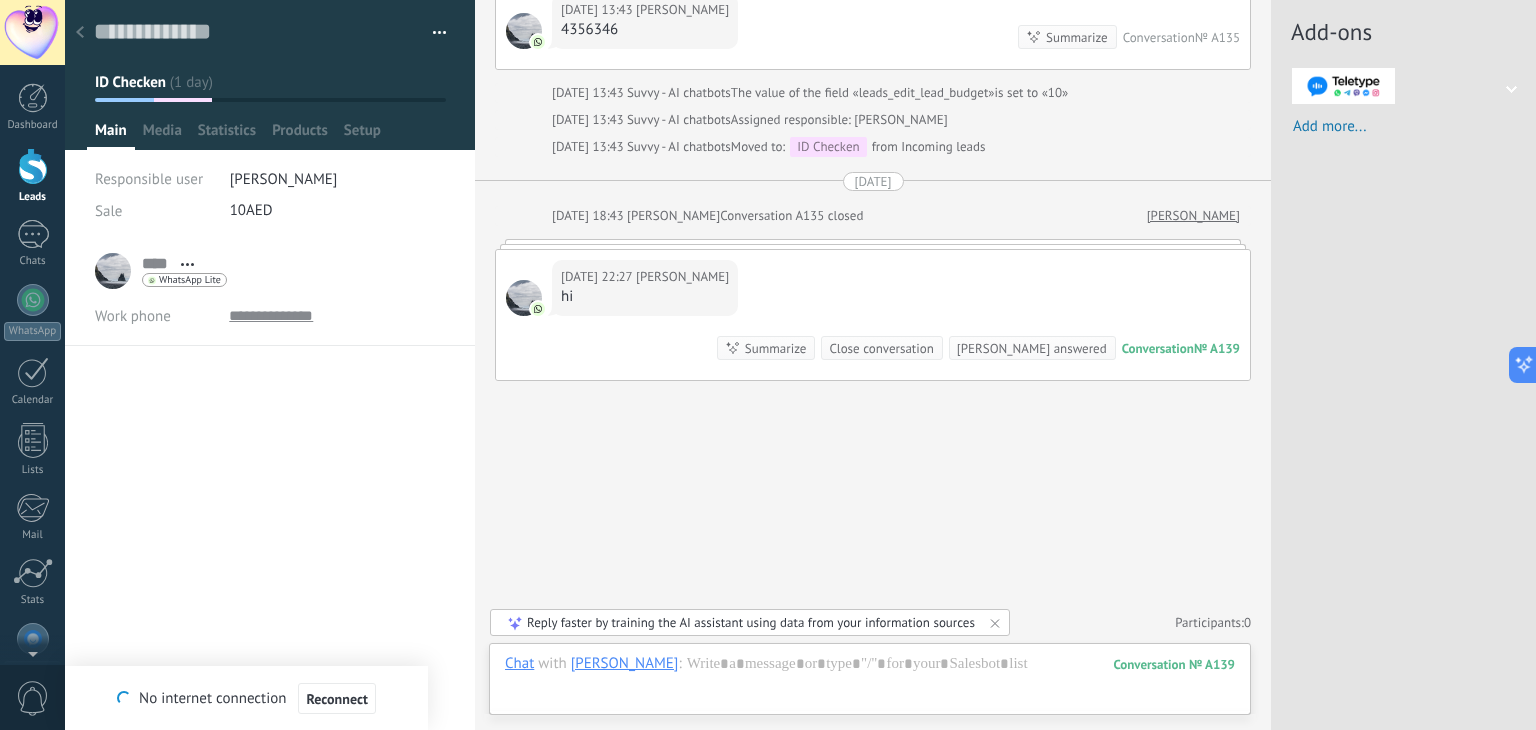 click on "Search Search and filter Load more [DATE] [DATE] 13:14 Robot  Lead created:  Lead #3654672 [PERSON_NAME]  [DATE] 20:34 [PERSON_NAME]  Delivered Precies, het levert echt! Dit is waarom zoveel mensen ermee starten.   [PERSON_NAME] je klaar om je account te laten draaien? [DATE] 20:36 [PERSON_NAME] ik ben klaar [DATE] 20:36 [PERSON_NAME]  Delivered Perfect! Ik zorg dat alles wordt ingesteld. Binnen een paar minuten draait je bot.   Laat weten als je nog vragen hebt! [DATE] 20:37 [PERSON_NAME] waarom zijn er zoveel negatievreivews op trustpilot [DATE] 20:37 [PERSON_NAME]  Delivered Sommige negatieve reviews komen van mensen die eigen instellingen hebben gebruikt of niet ons advies hebben gevolgd.   Als je onze richtlijnen volgt, haal je het maximale uit de bot. Heb je nog twijfels? [DATE] 20:38 [PERSON_NAME] wel hoor is allemaal nieuw voor me [DATE] 20:38 [PERSON_NAME]  Delivered Snap ik helemaal, nieuw kan spannend zijn.   Summarize Summarize Conversation  № A115 [PERSON_NAME] ?" at bounding box center [873, -3928] 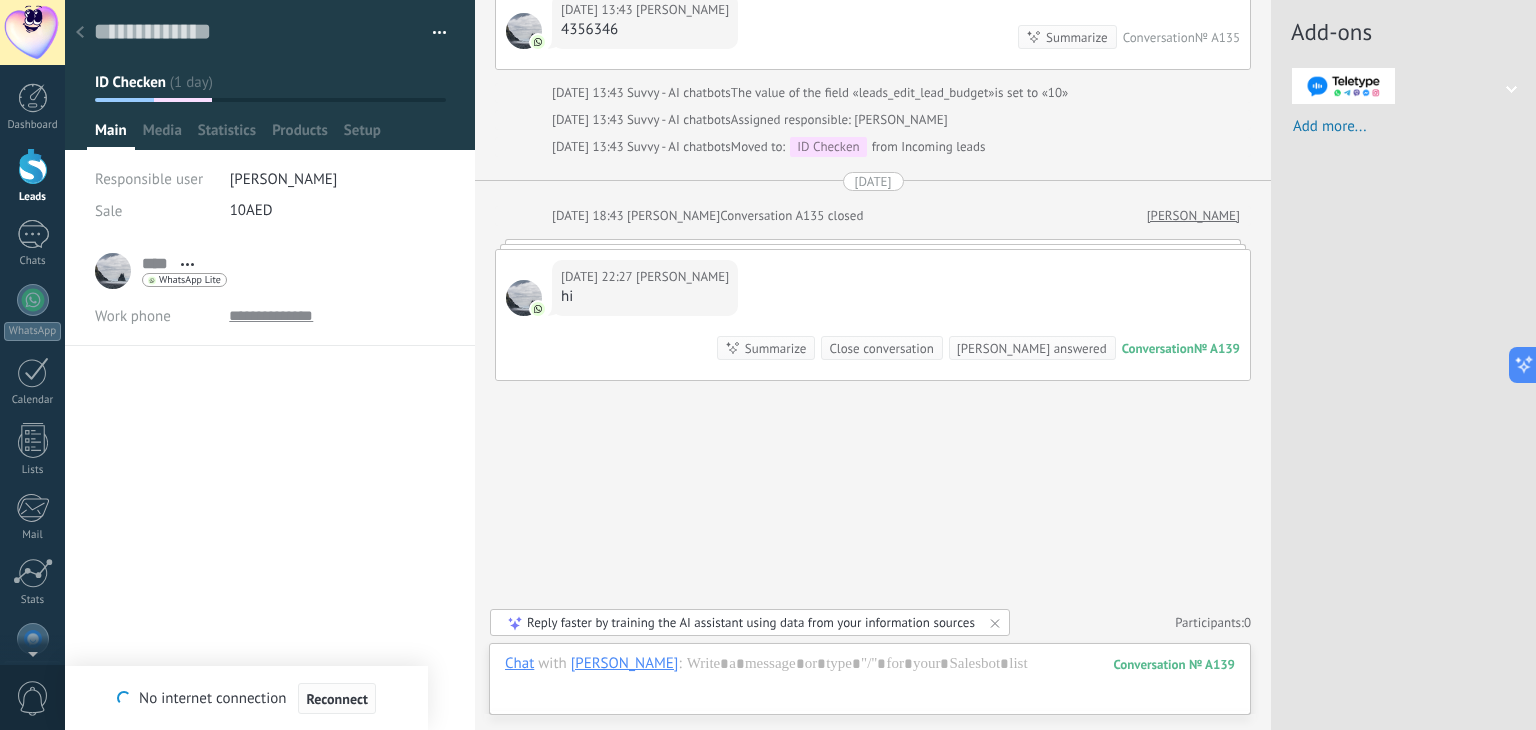 click on "Reconnect" at bounding box center (336, 699) 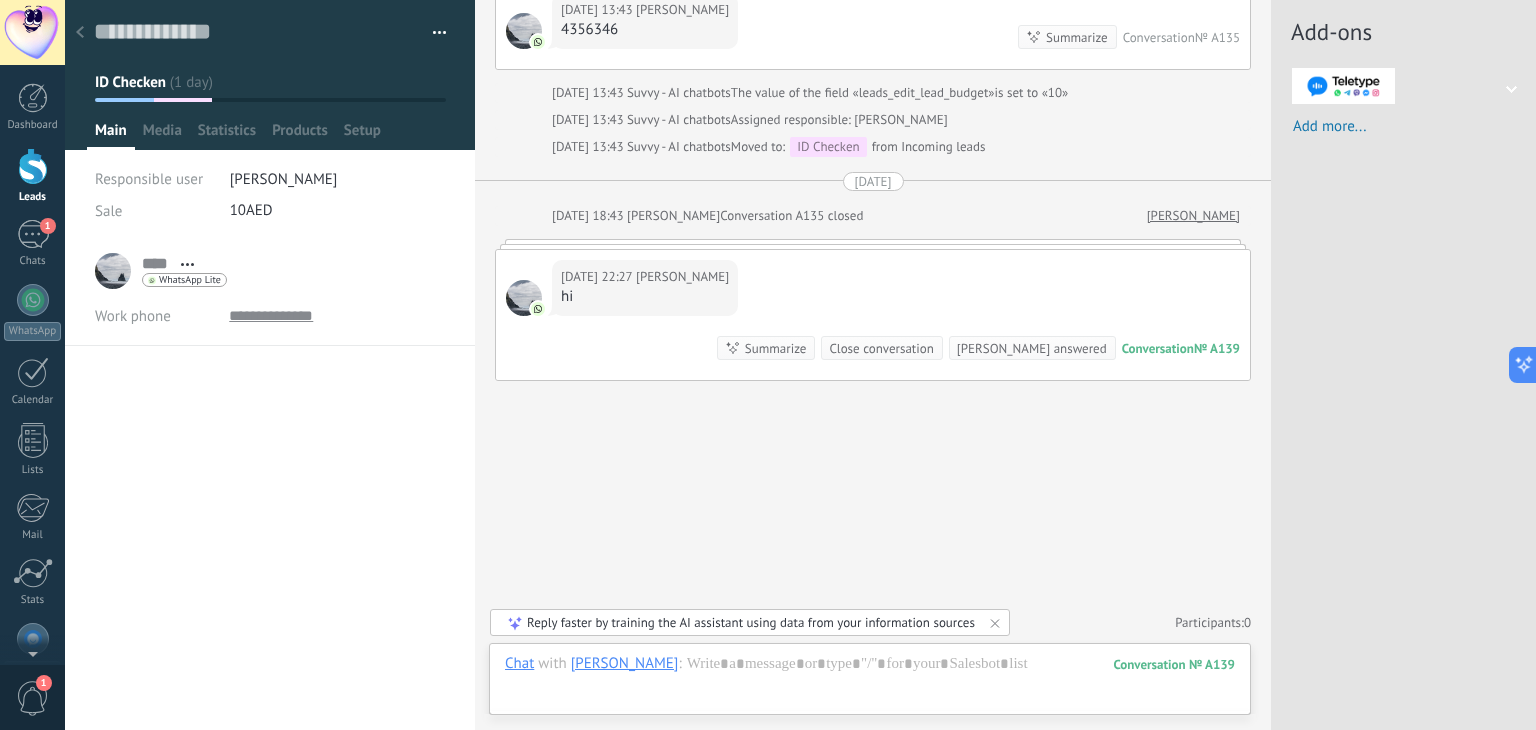 drag, startPoint x: 452, startPoint y: 517, endPoint x: 452, endPoint y: 442, distance: 75 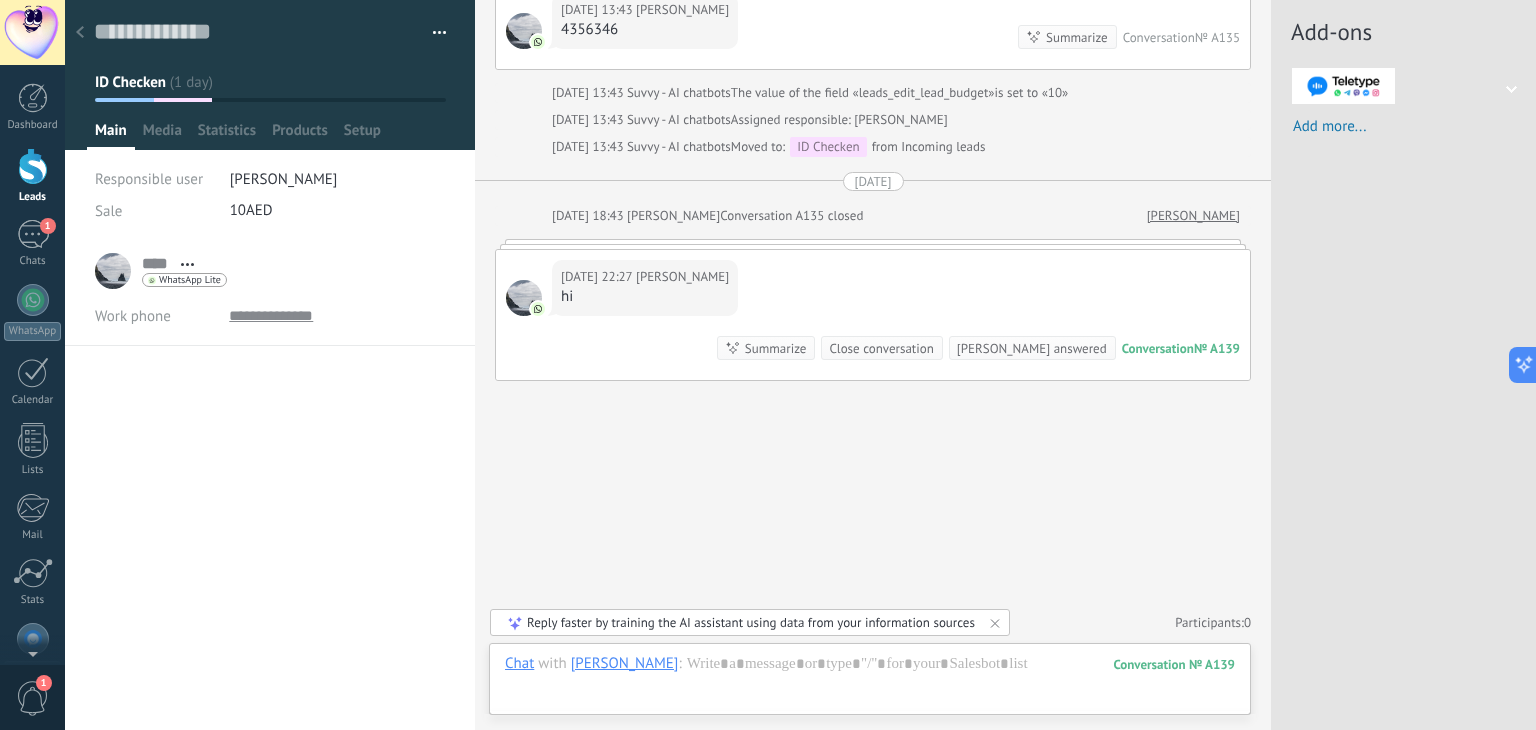 click 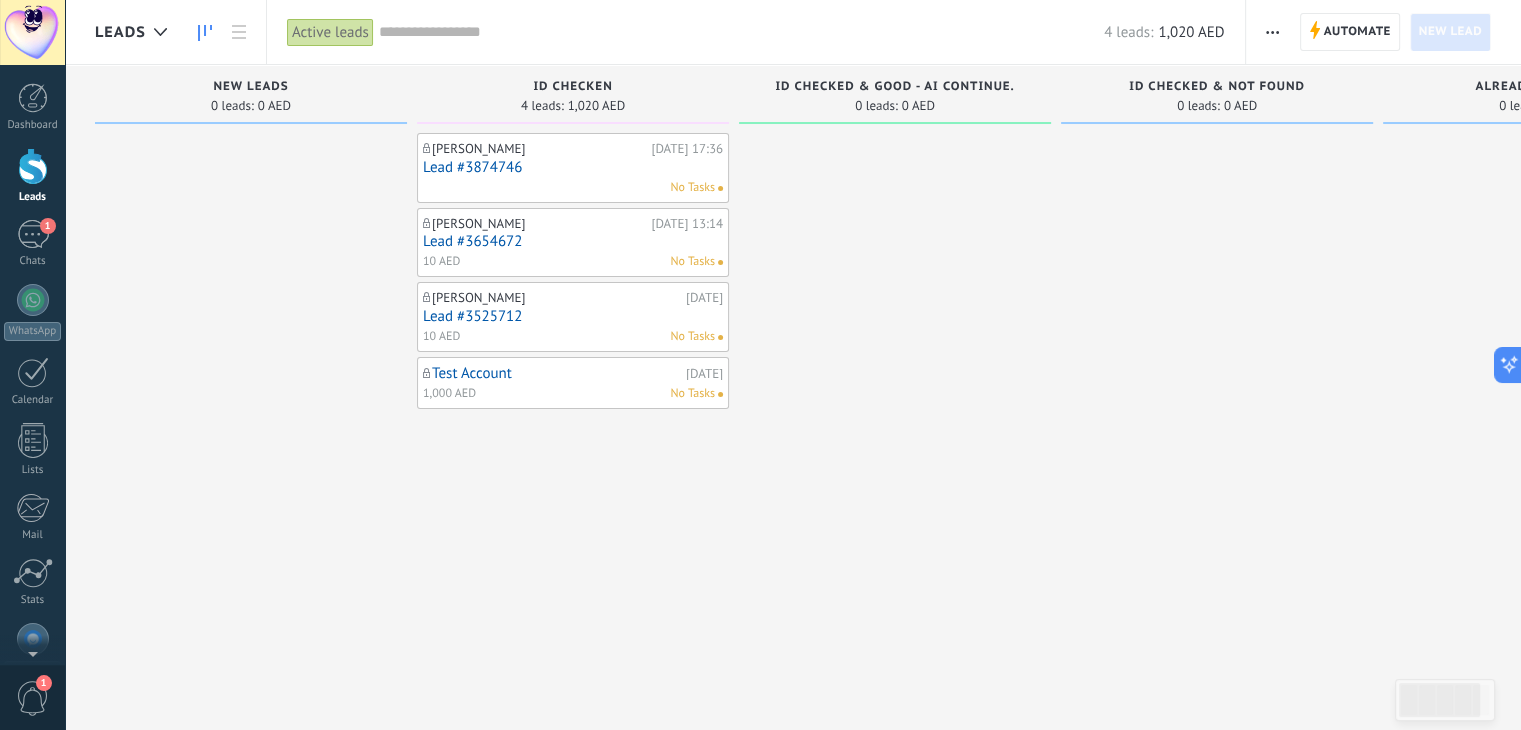 drag, startPoint x: 674, startPoint y: 549, endPoint x: 575, endPoint y: 529, distance: 101 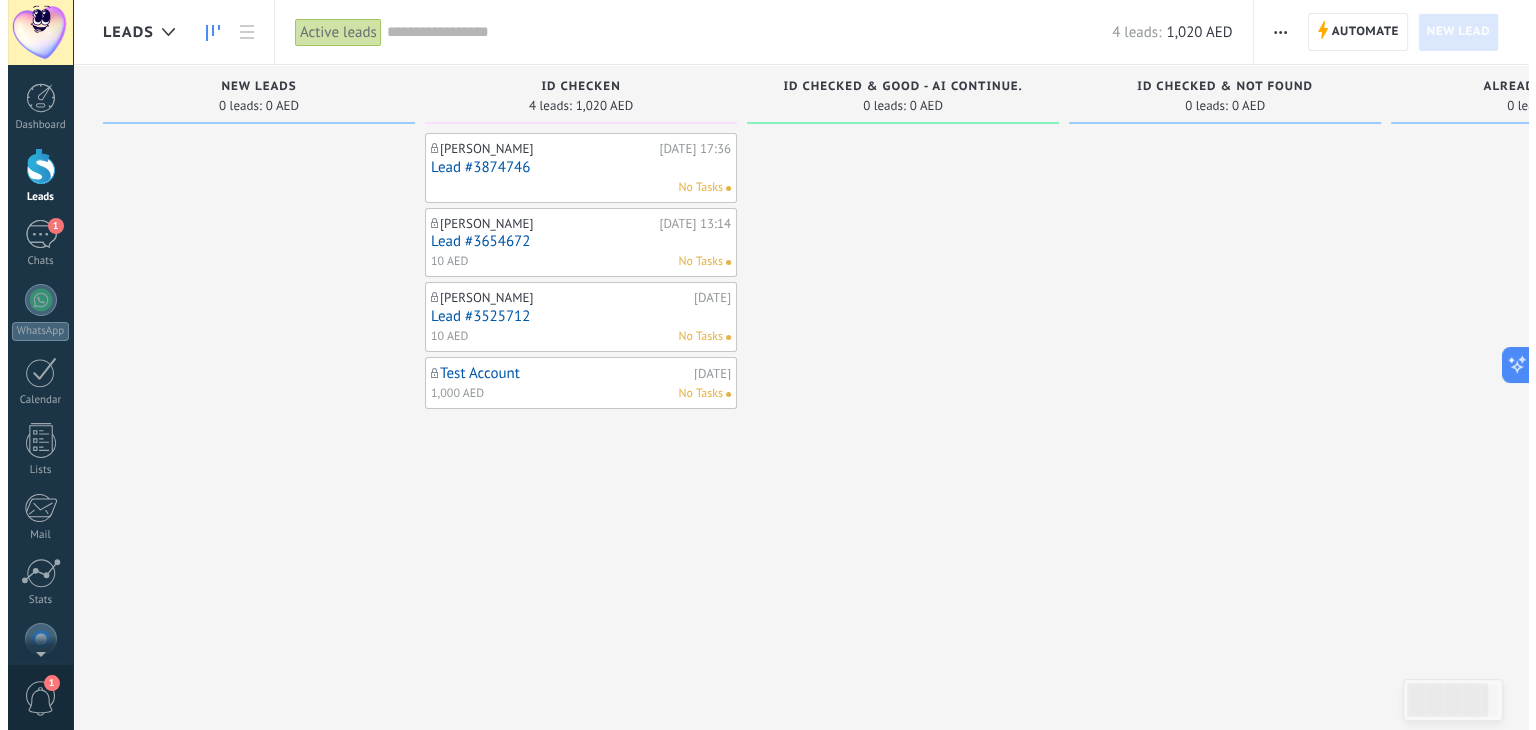 scroll, scrollTop: 0, scrollLeft: 14, axis: horizontal 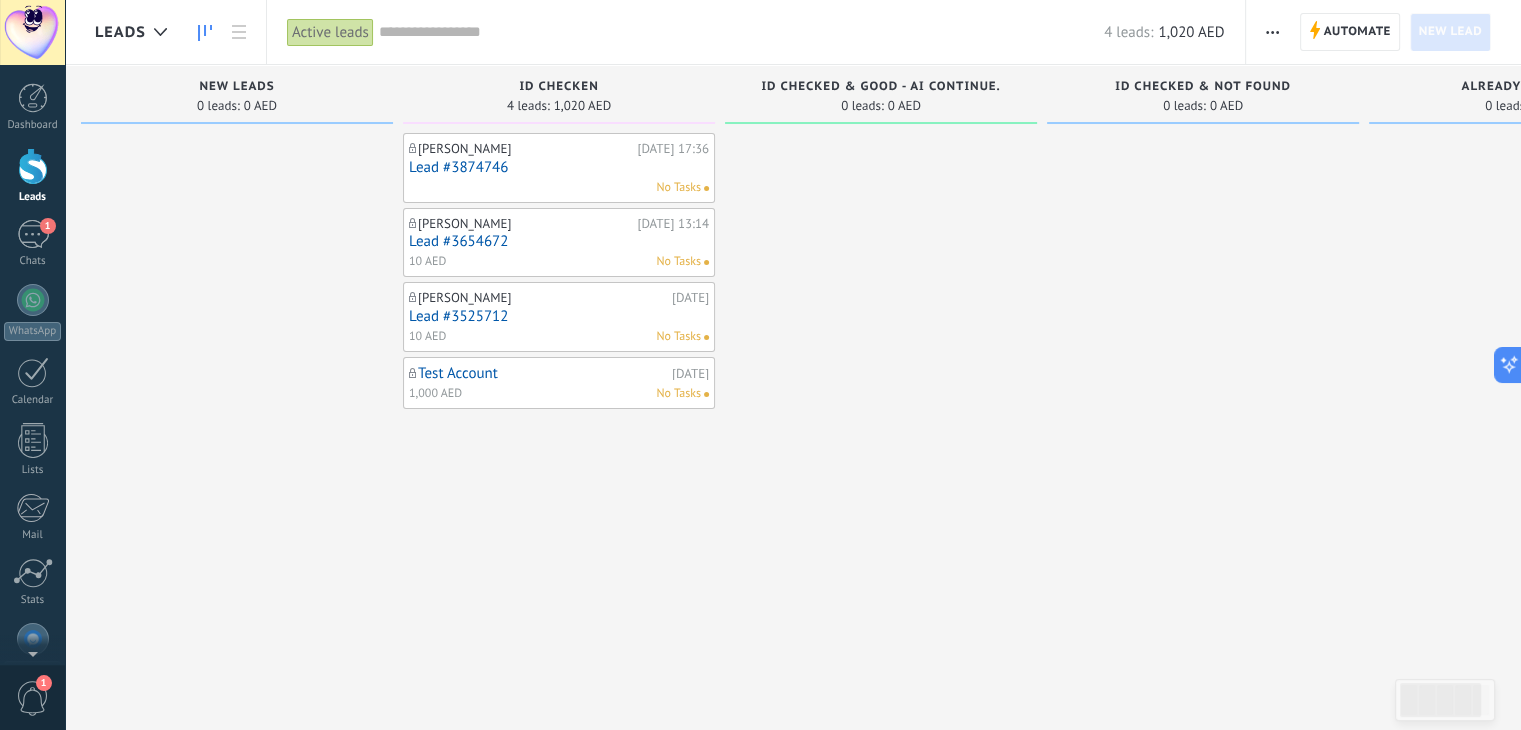 click on "Lead #3654672" at bounding box center [559, 241] 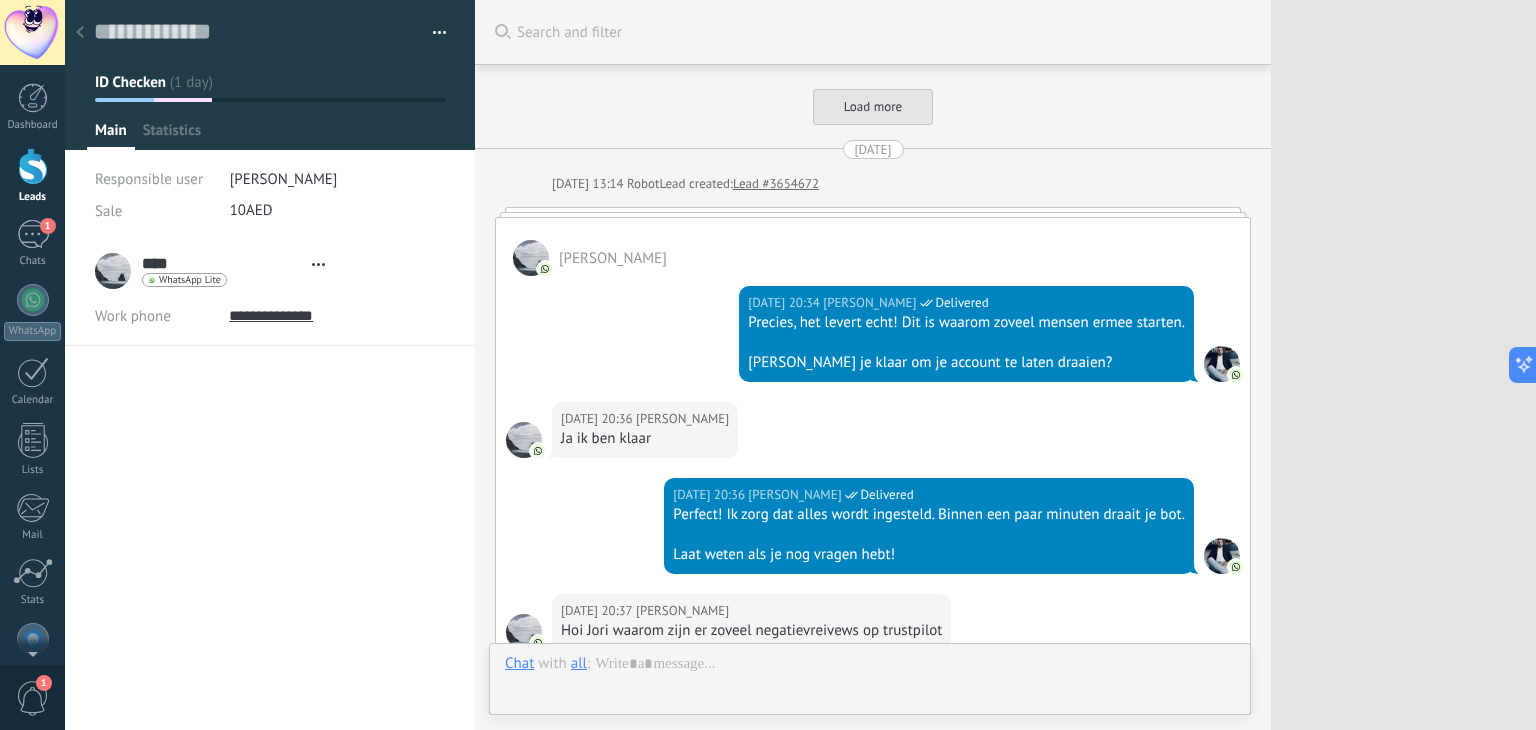 type on "**********" 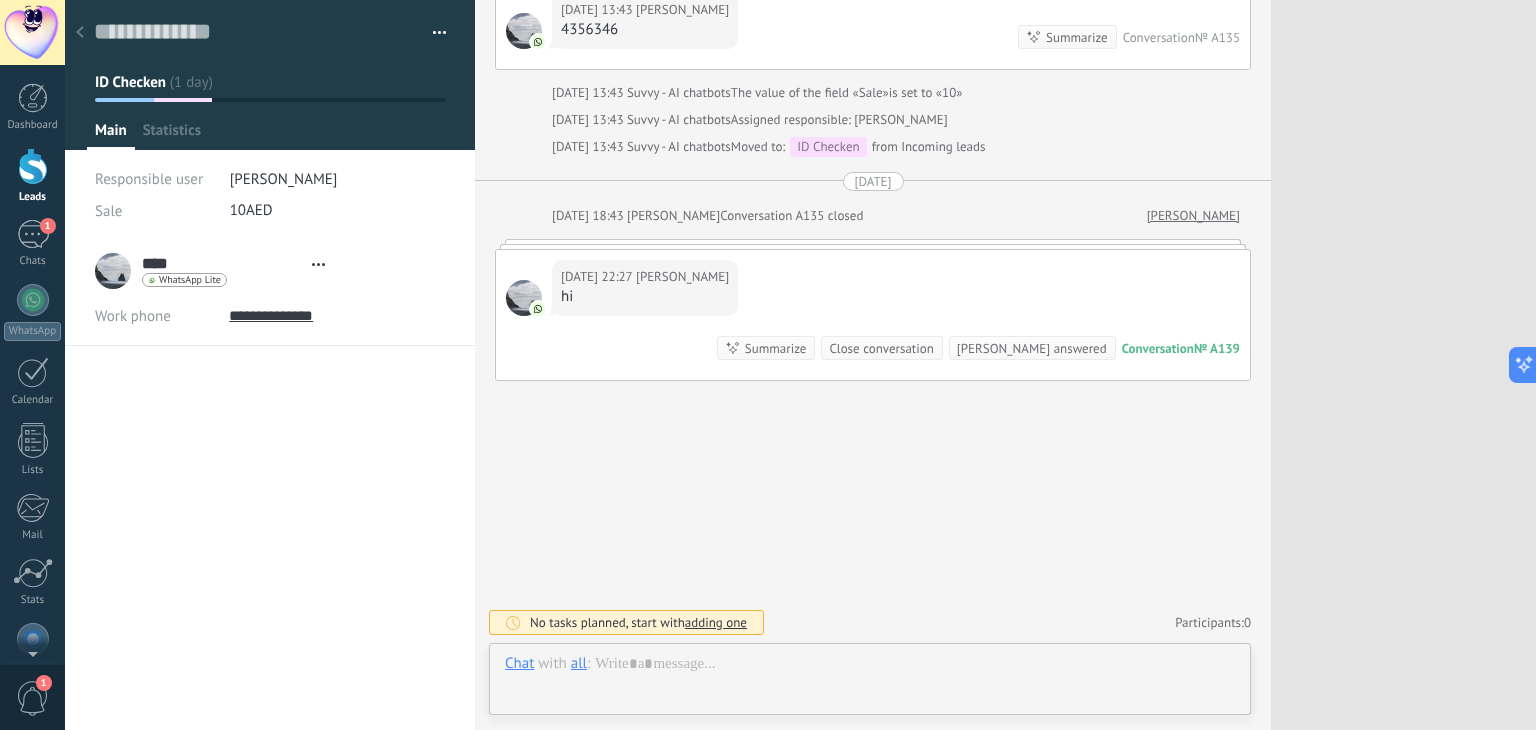 scroll, scrollTop: 29, scrollLeft: 0, axis: vertical 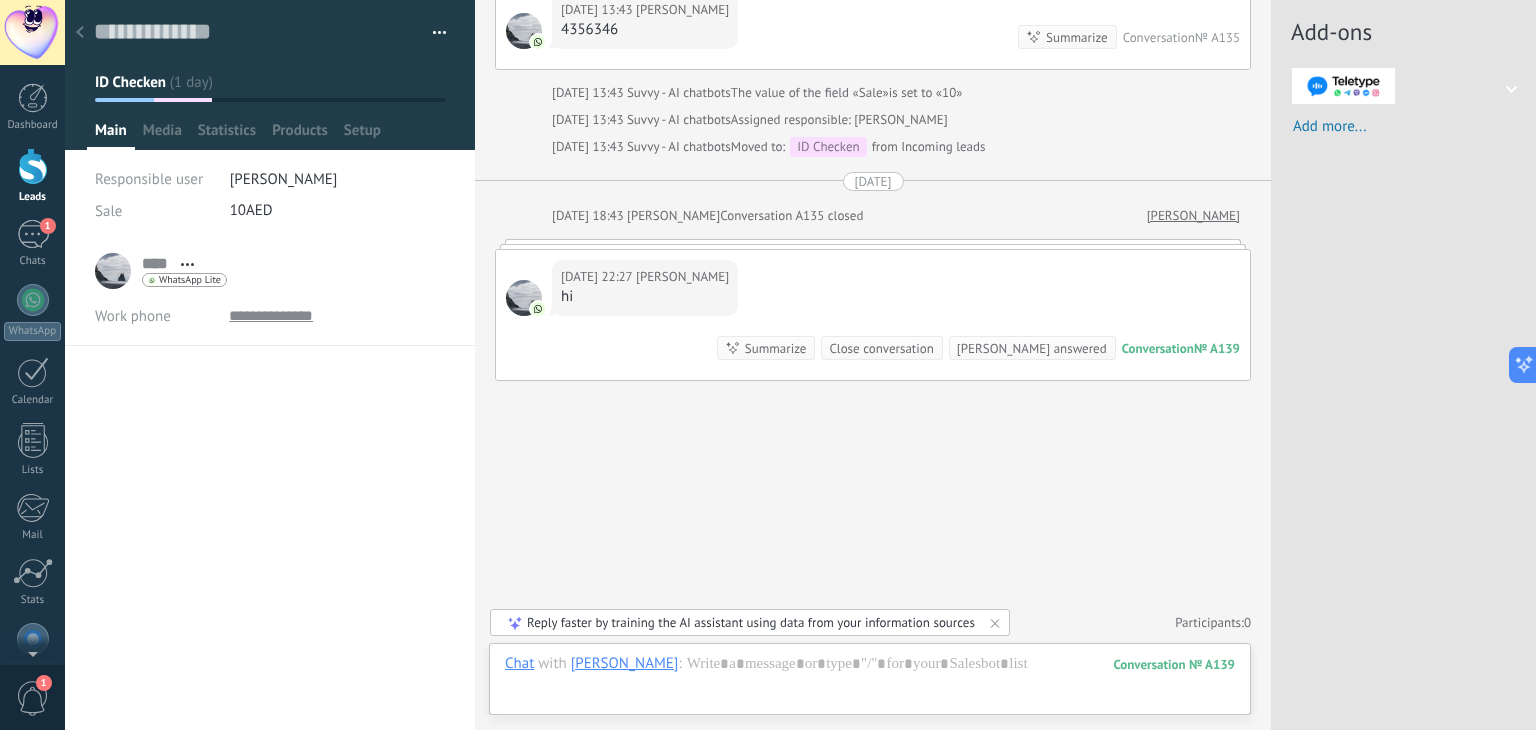 click on "Search Search and filter Load more [DATE] [DATE] 13:14 Robot  Lead created:  Lead #3654672 [PERSON_NAME]  [DATE] 20:34 [PERSON_NAME]  Delivered Precies, het levert echt! Dit is waarom zoveel mensen ermee starten.   [PERSON_NAME] je klaar om je account te laten draaien? [DATE] 20:36 [PERSON_NAME] ik ben klaar [DATE] 20:36 [PERSON_NAME]  Delivered Perfect! Ik zorg dat alles wordt ingesteld. Binnen een paar minuten draait je bot.   Laat weten als je nog vragen hebt! [DATE] 20:37 [PERSON_NAME] waarom zijn er zoveel negatievreivews op trustpilot [DATE] 20:37 [PERSON_NAME]  Delivered Sommige negatieve reviews komen van mensen die eigen instellingen hebben gebruikt of niet ons advies hebben gevolgd.   Als je onze richtlijnen volgt, haal je het maximale uit de bot. Heb je nog twijfels? [DATE] 20:38 [PERSON_NAME] wel hoor is allemaal nieuw voor me [DATE] 20:38 [PERSON_NAME]  Delivered Snap ik helemaal, nieuw kan spannend zijn.   Summarize Summarize Conversation  № A115 [PERSON_NAME] ?" at bounding box center [873, -3928] 